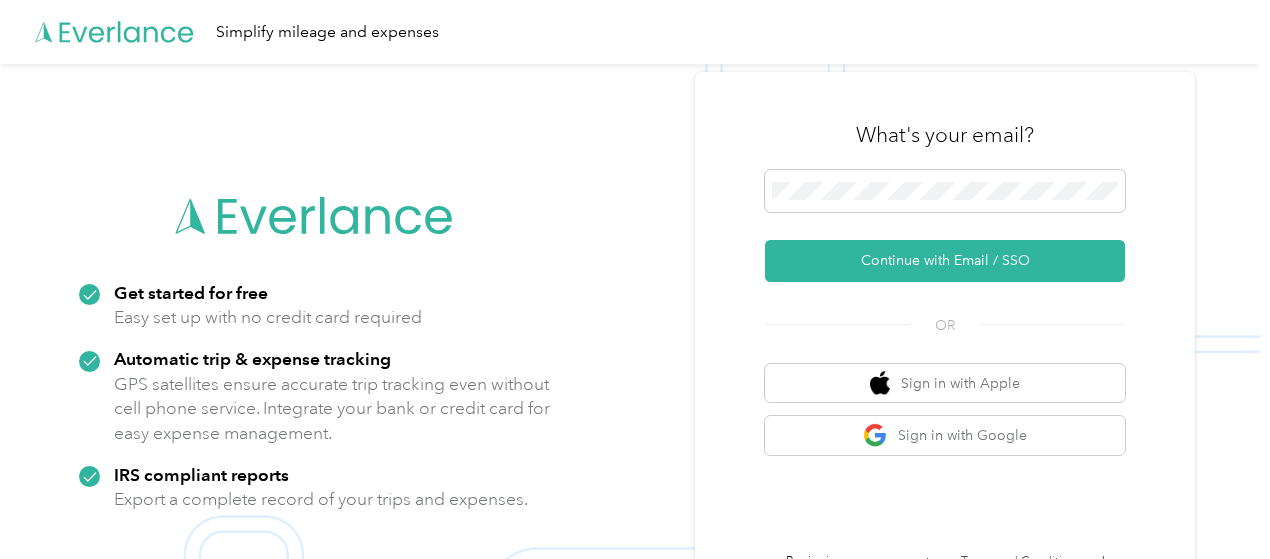 scroll, scrollTop: 0, scrollLeft: 0, axis: both 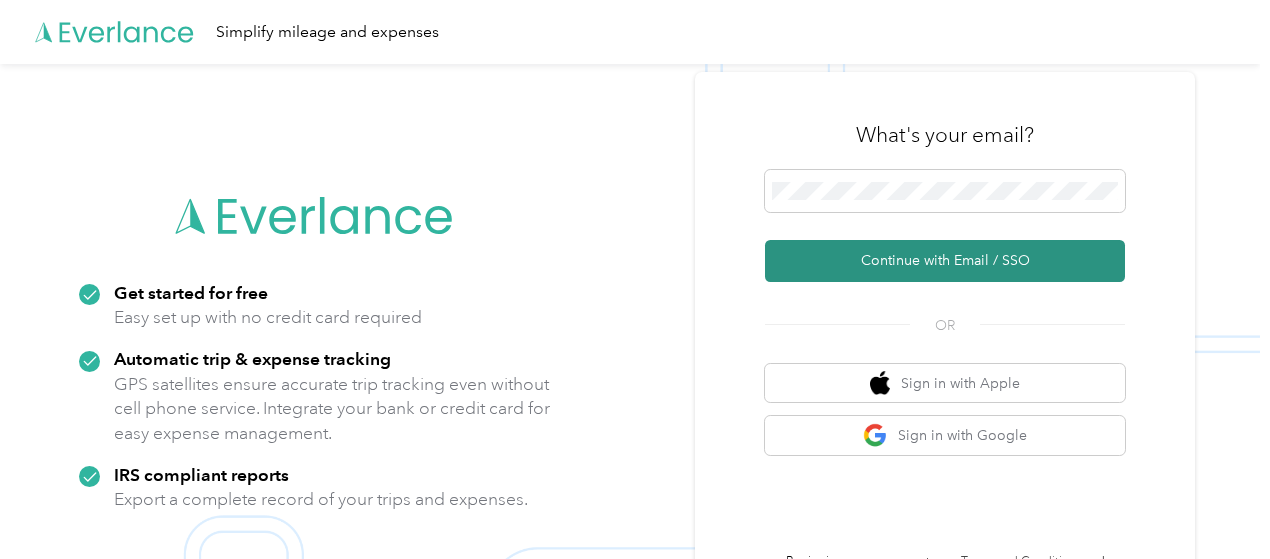 click on "Continue with Email / SSO" at bounding box center (945, 261) 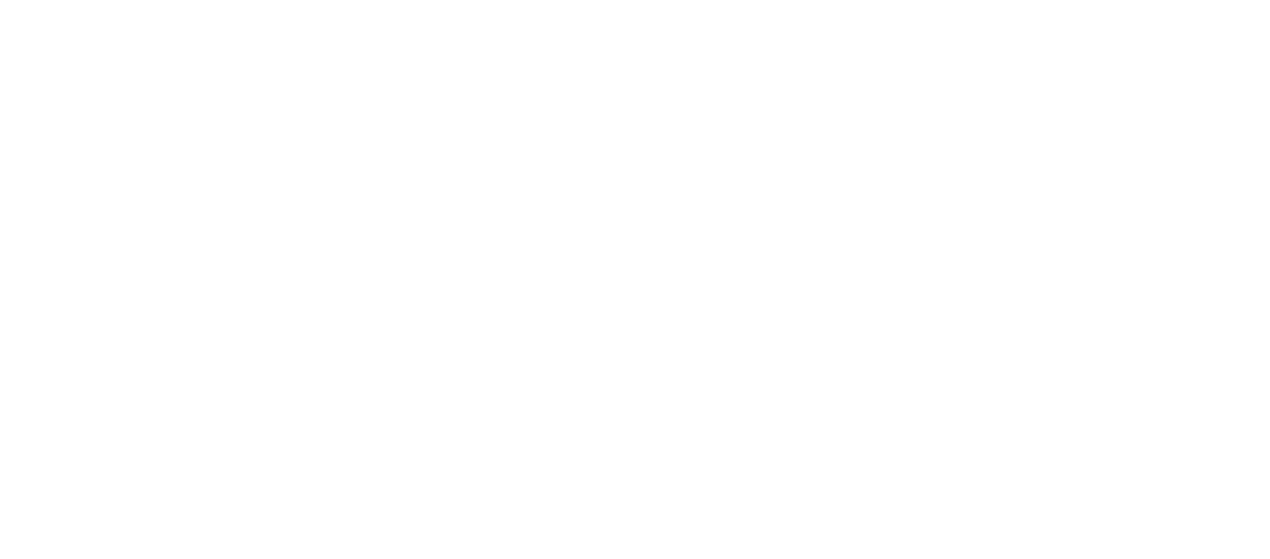 scroll, scrollTop: 0, scrollLeft: 0, axis: both 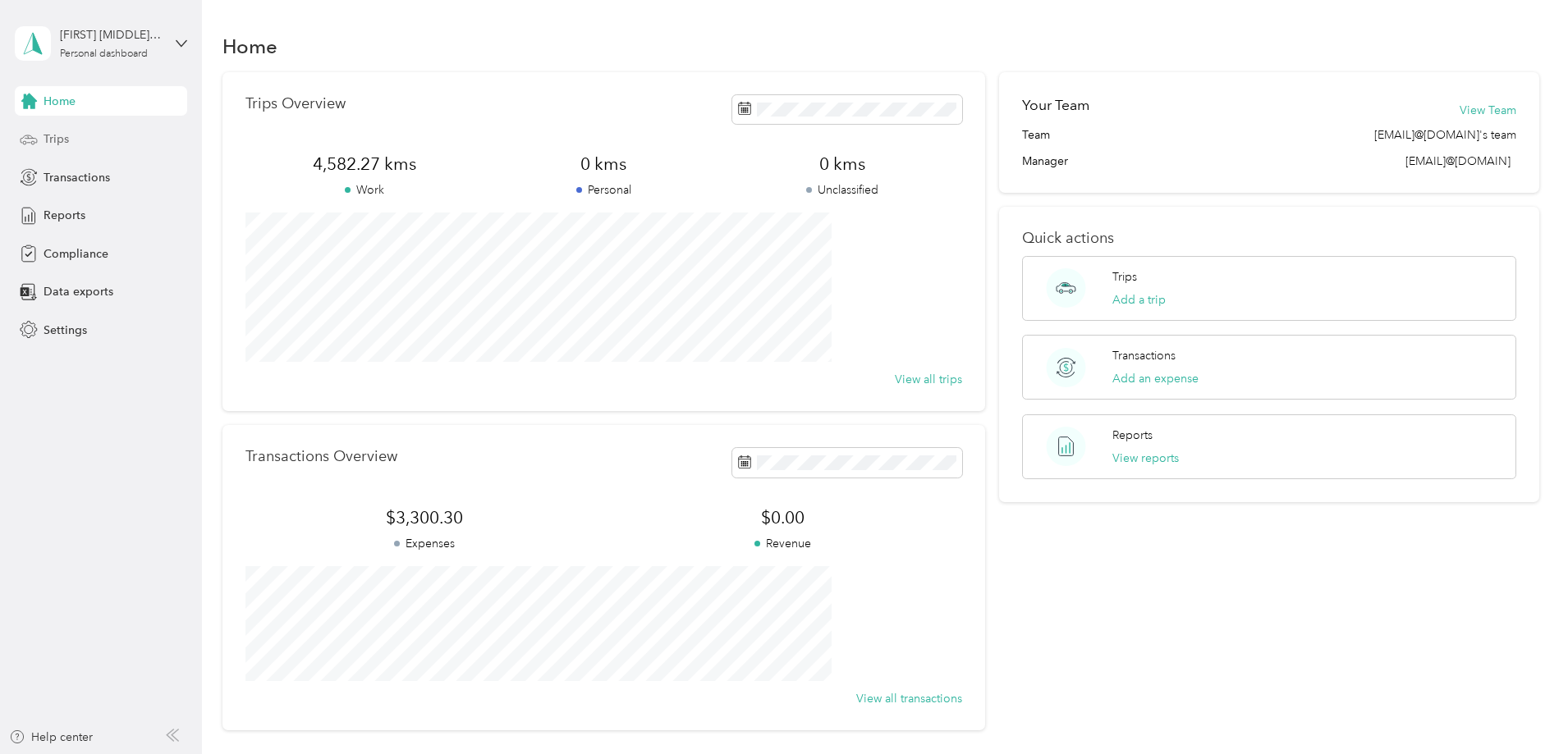 click on "Trips" at bounding box center (56, 139) 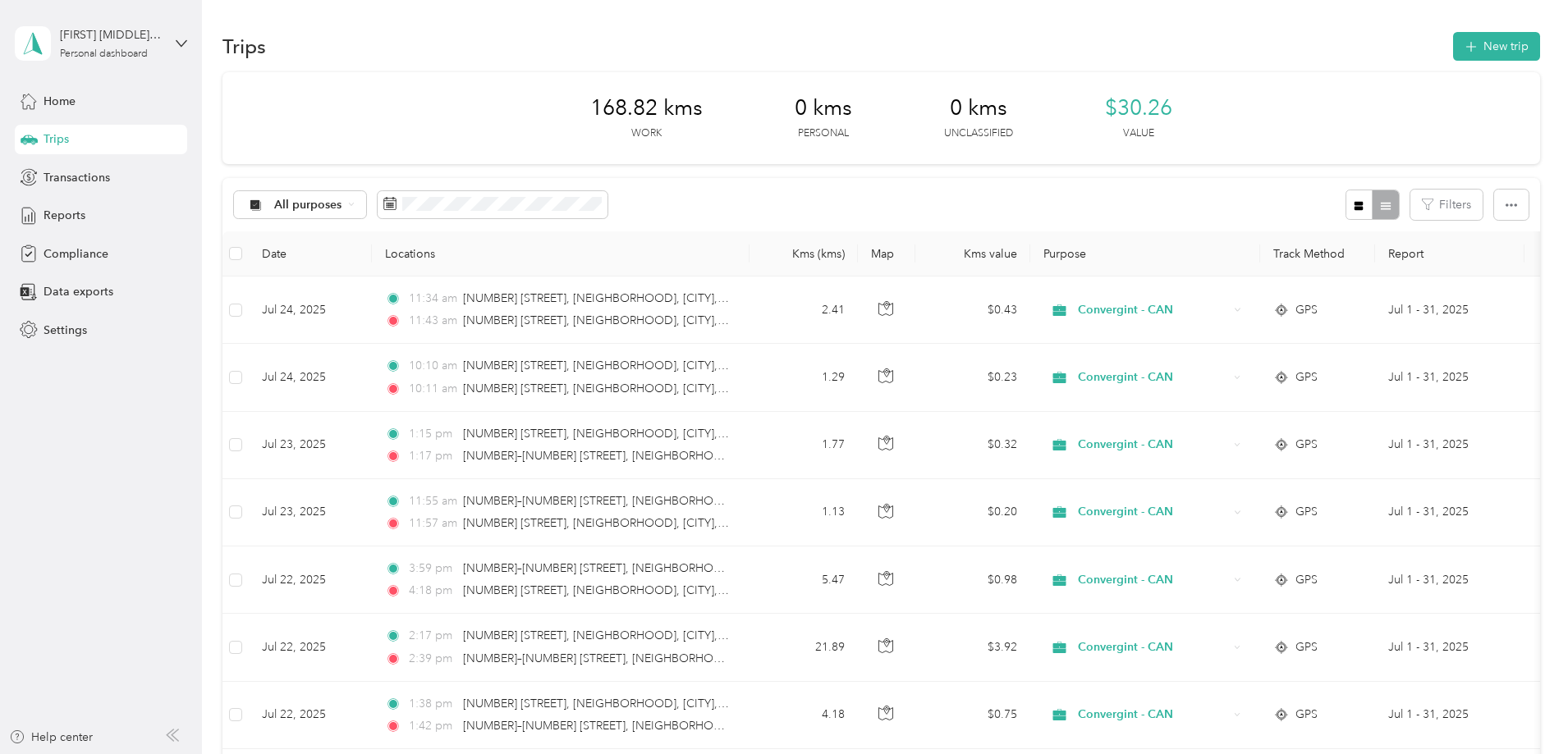 click on "Trips New trip [DISTANCE]   kms Work [DISTANCE]   kms Personal [DISTANCE]   kms Unclassified [CURRENCY][VALUE] All purposes Filters Date Locations Kms (kms) Map Kms value Purpose Track Method Report                     [DATE] [TIME] [NUMBER] [STREET], [NEIGHBORHOOD], [CITY], [PROVINCE] [TIME] [NUMBER] [STREET], [NEIGHBORHOOD], [CITY], [PROVINCE] [DISTANCE] [CURRENCY][VALUE] [COMPANY] - [COUNTRY] GPS [DATE_RANGE] [DATE] [TIME] [NUMBER] [STREET], [NEIGHBORHOOD], [CITY], [PROVINCE] [TIME] [NUMBER] [STREET], [NEIGHBORHOOD], [CITY], [PROVINCE] [DISTANCE] [CURRENCY][VALUE] [COMPANY] - [COUNTRY] GPS [DATE_RANGE] [DATE] [TIME] [NUMBER] [STREET], [NEIGHBORHOOD], [CITY], [PROVINCE] [TIME] [NUMBER]–[NUMBER] [STREET], [NEIGHBORHOOD], [CITY], [PROVINCE] [DISTANCE] [CURRENCY][VALUE] [COMPANY] - [COUNTRY] GPS [DATE_RANGE] [DATE] [TIME] [NUMBER]–[NUMBER] [STREET], [NEIGHBORHOOD], [CITY], [PROVINCE] [TIME] [NUMBER] [STREET], [NEIGHBORHOOD], [CITY], [PROVINCE] [DISTANCE] [CURRENCY][VALUE] [COMPANY] - [COUNTRY] GPS [DATE_RANGE] [DATE] [TIME] [NUMBER]–[NUMBER] [STREET], [NEIGHBORHOOD], [CITY], [PROVINCE] [TIME] [NUMBER] [STREET], [NEIGHBORHOOD], [CITY], [PROVINCE] [DISTANCE] [CURRENCY][VALUE] GPS GPS" at bounding box center (881, 814) 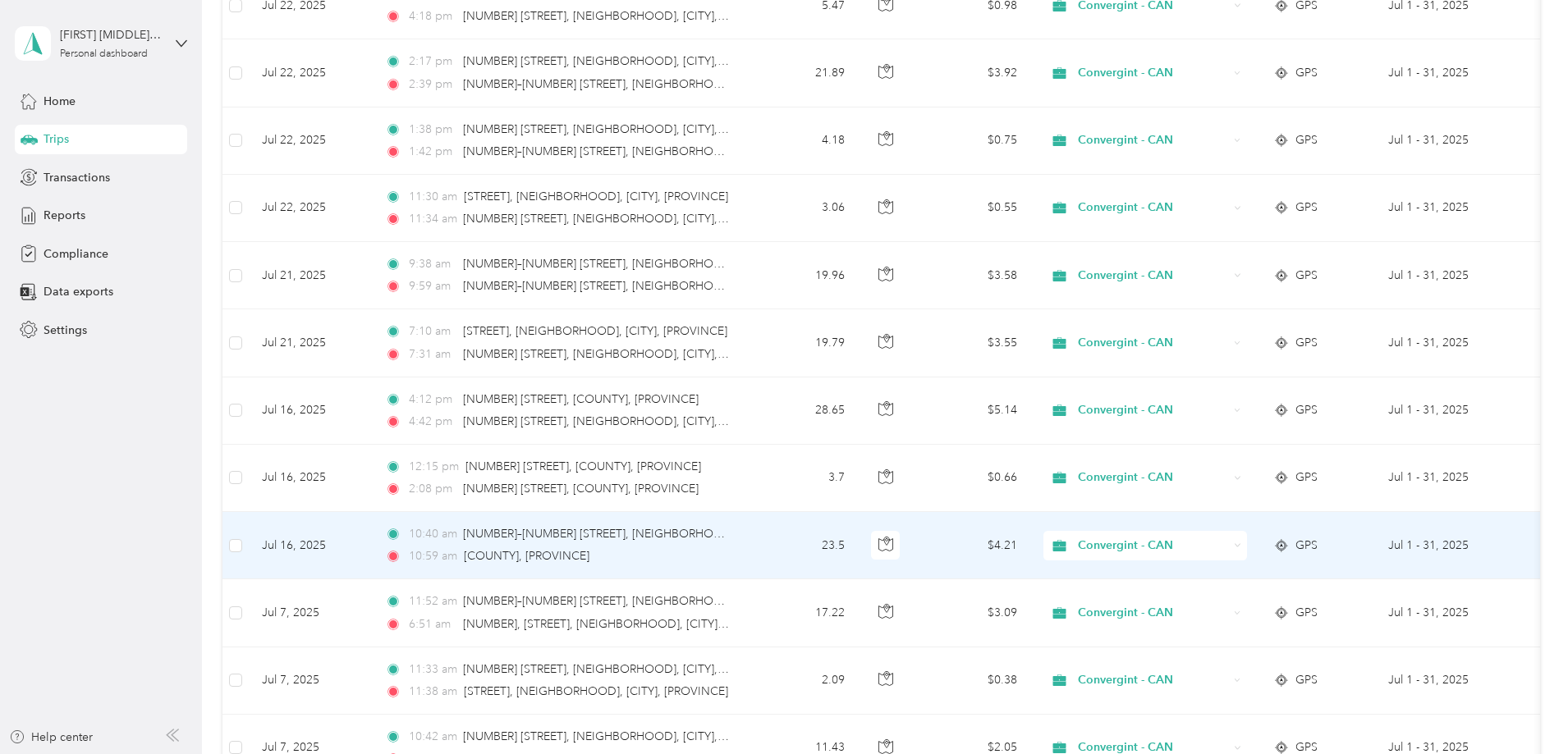 scroll, scrollTop: 966, scrollLeft: 0, axis: vertical 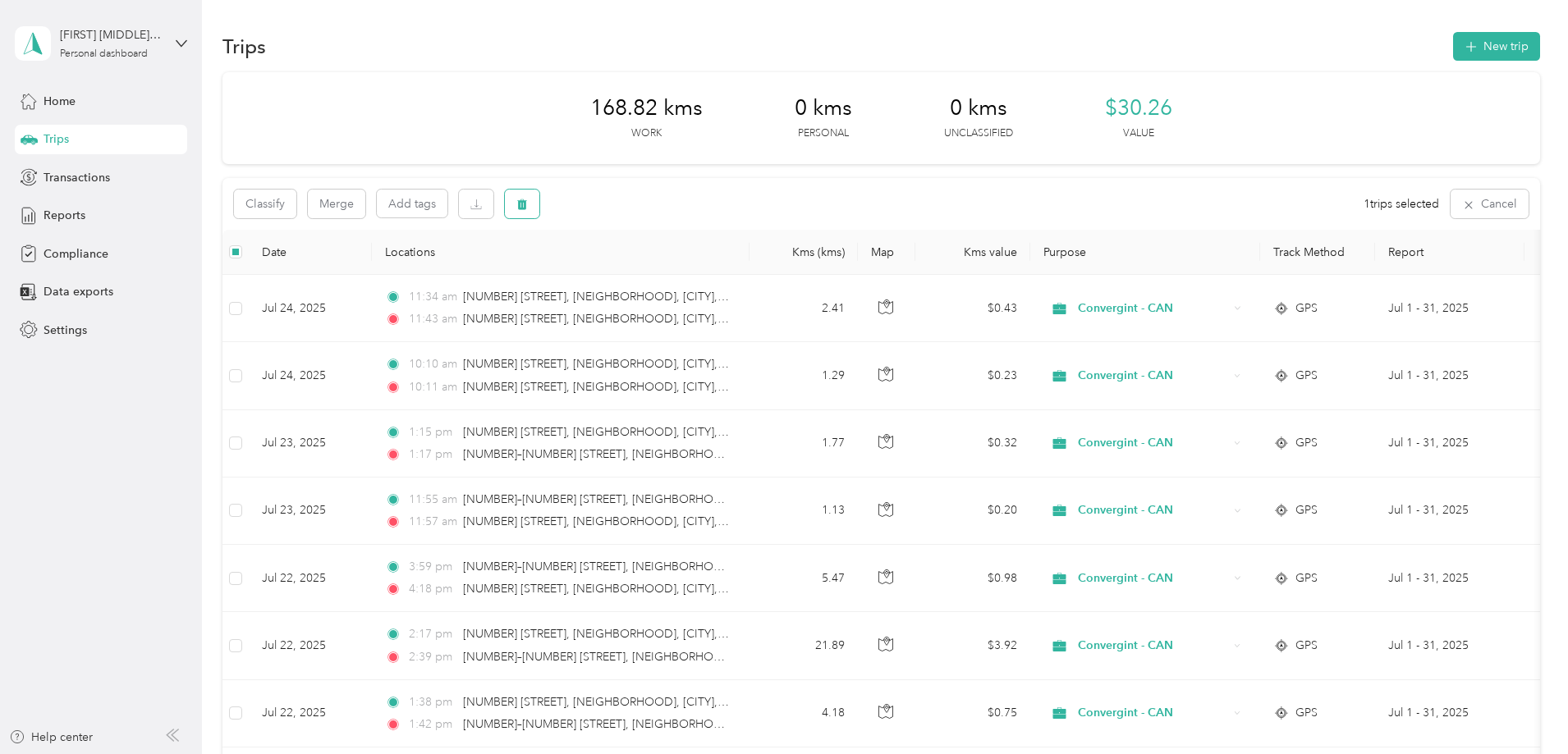 click 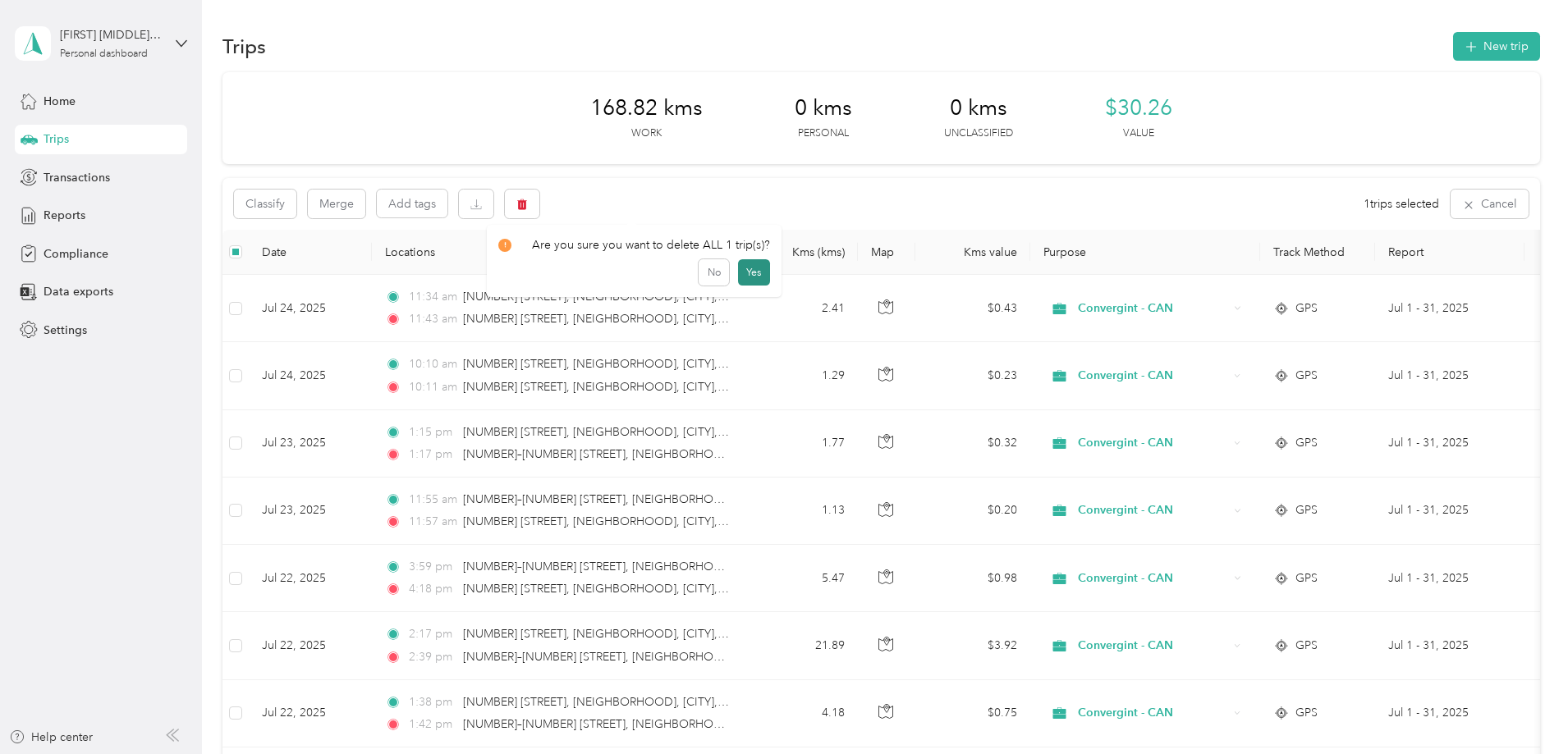 click on "Yes" at bounding box center (754, 272) 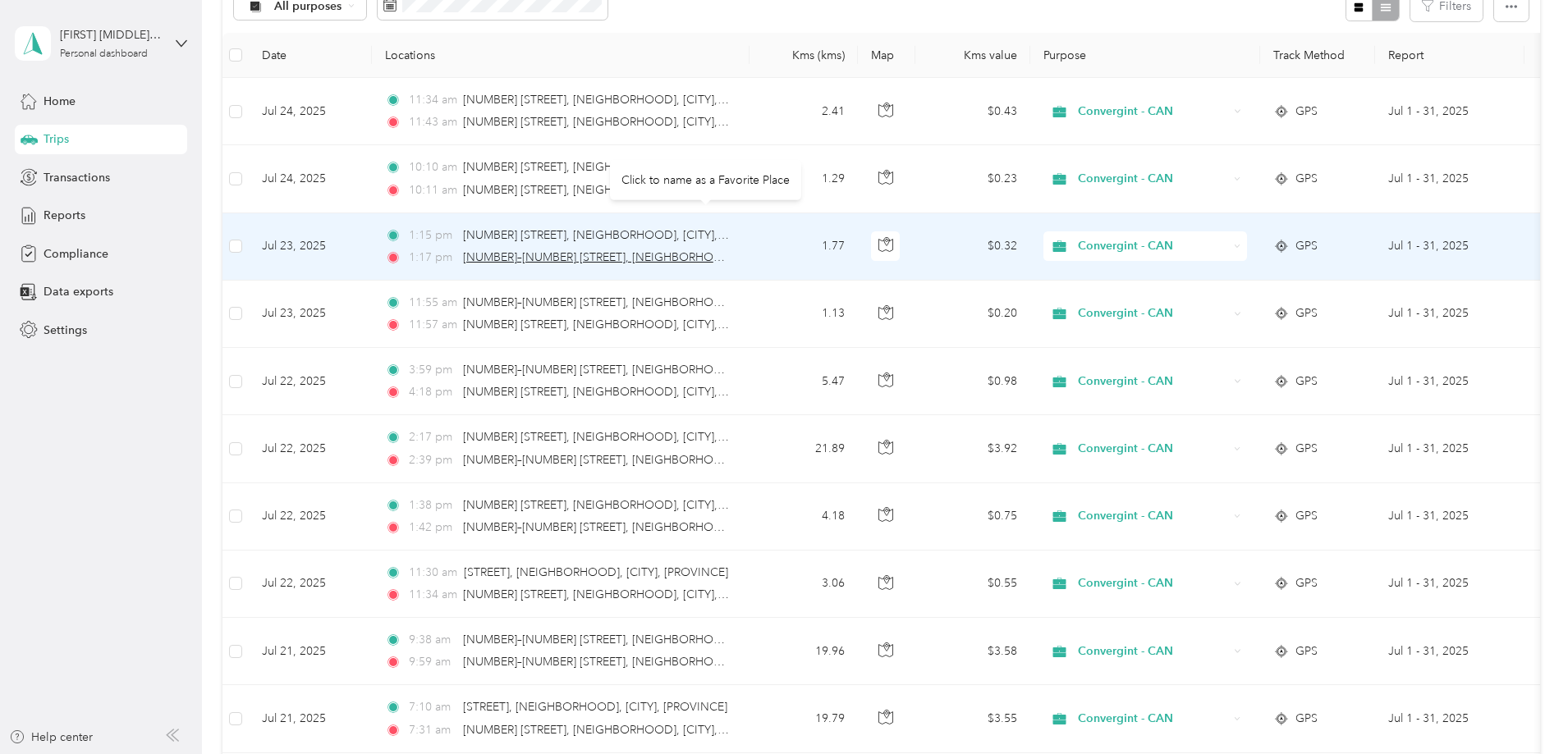 scroll, scrollTop: 161, scrollLeft: 0, axis: vertical 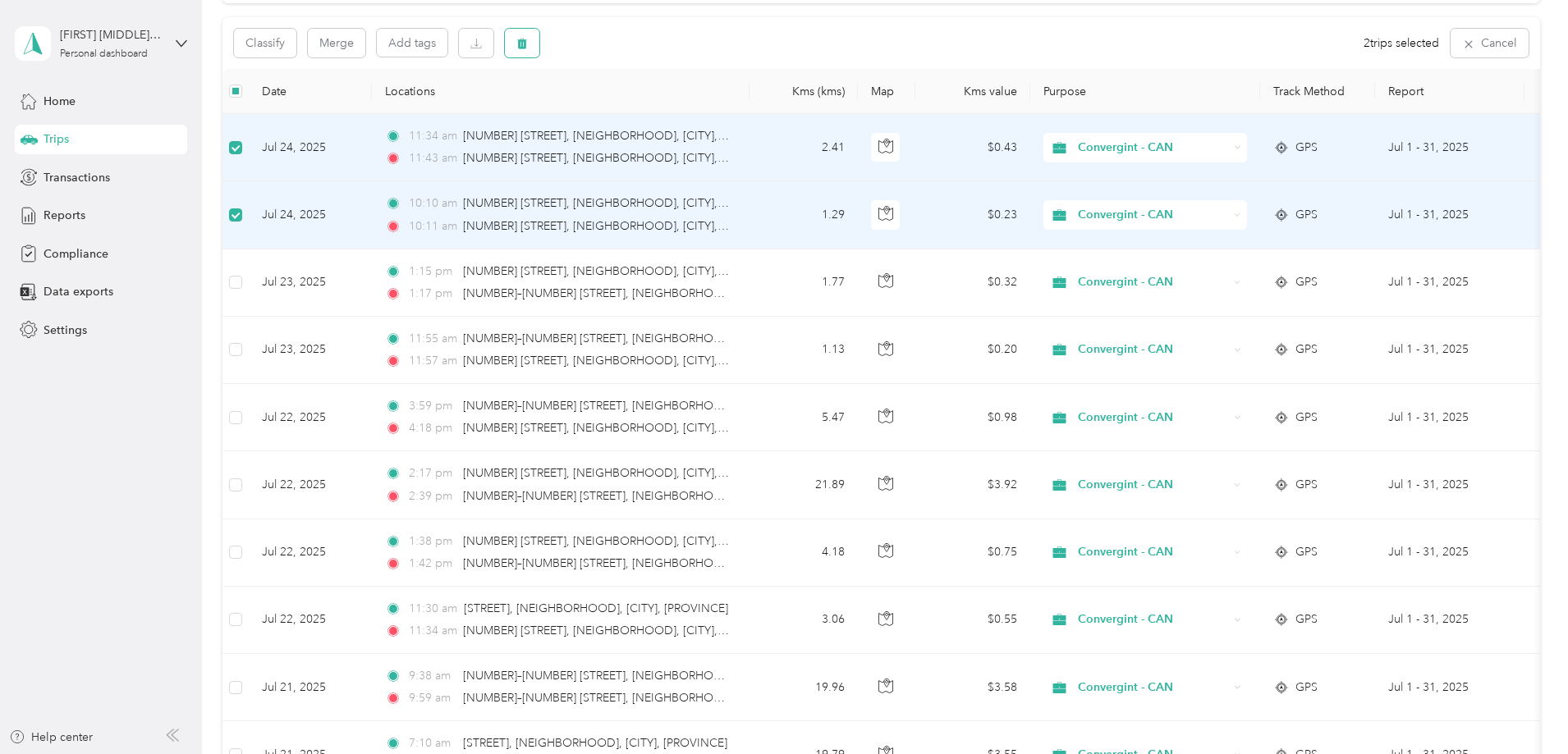 click 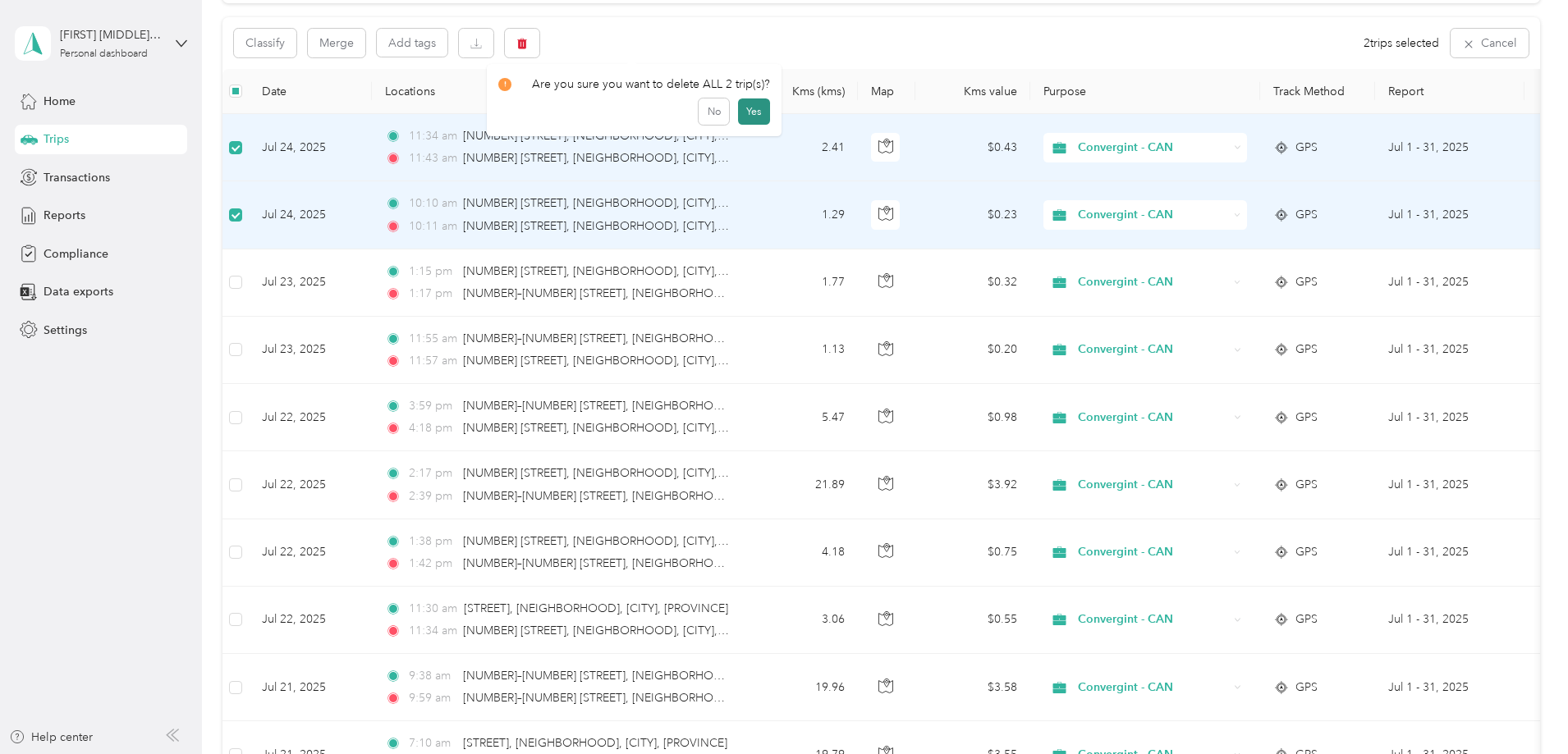click on "Yes" at bounding box center (754, 112) 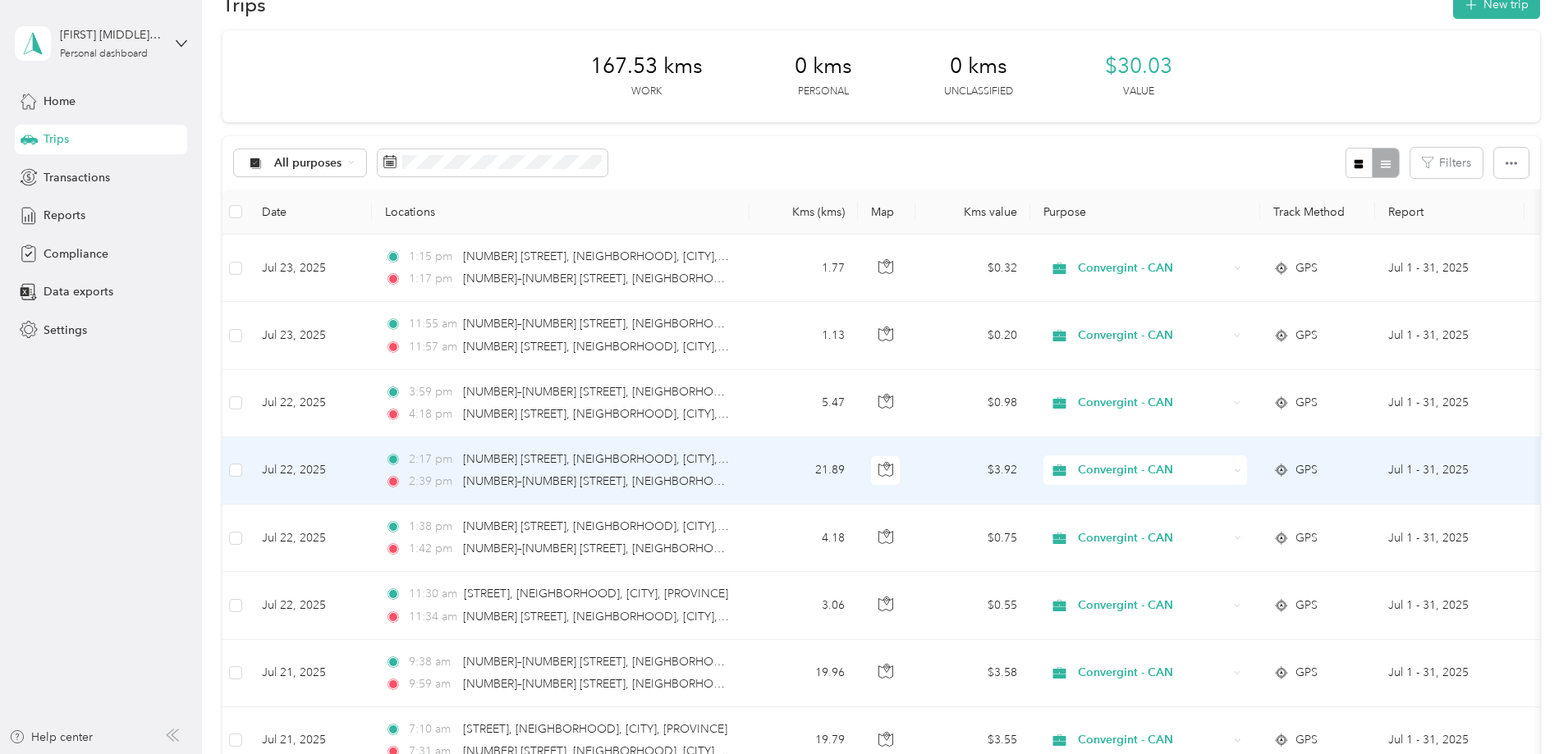 scroll, scrollTop: 0, scrollLeft: 0, axis: both 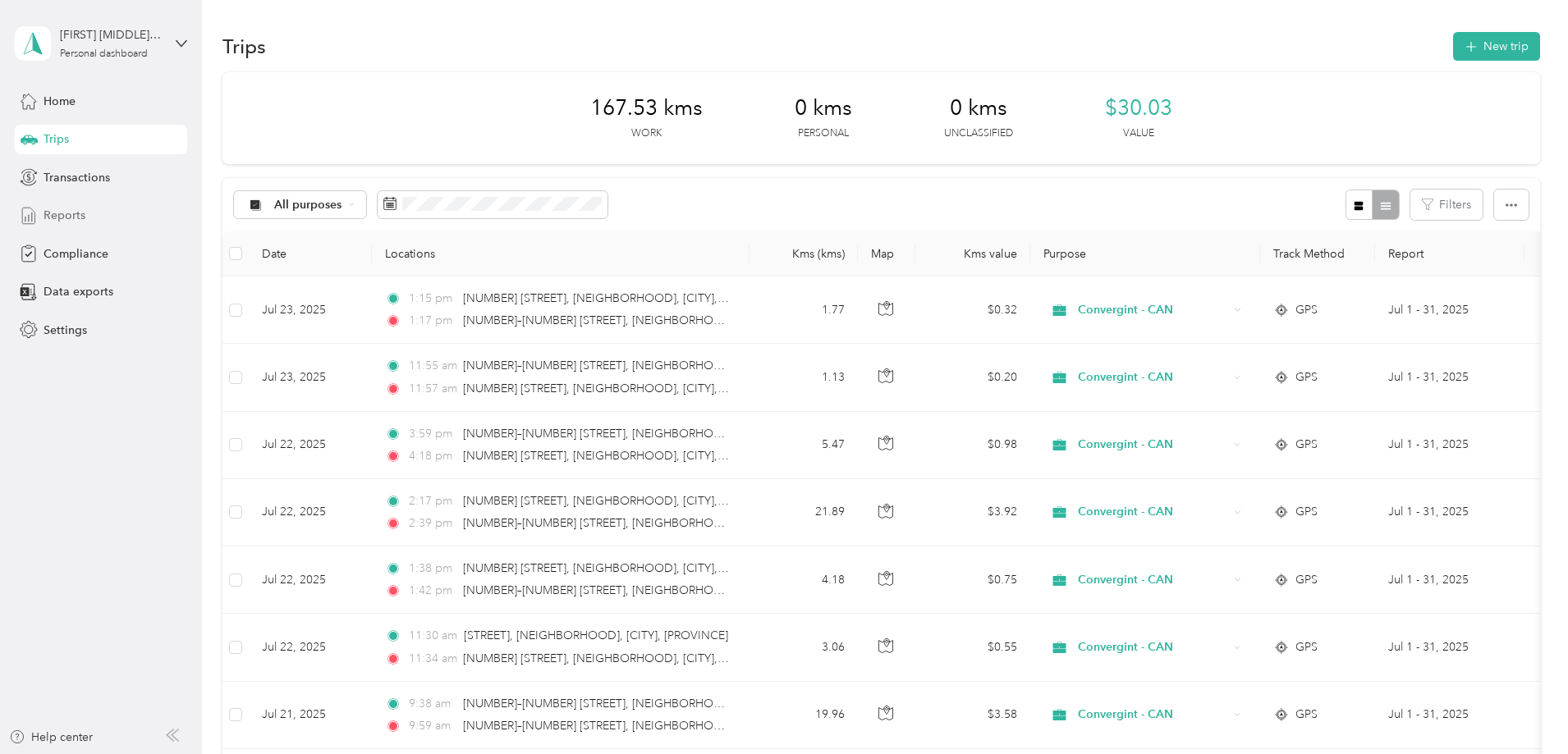 click on "Reports" at bounding box center [64, 215] 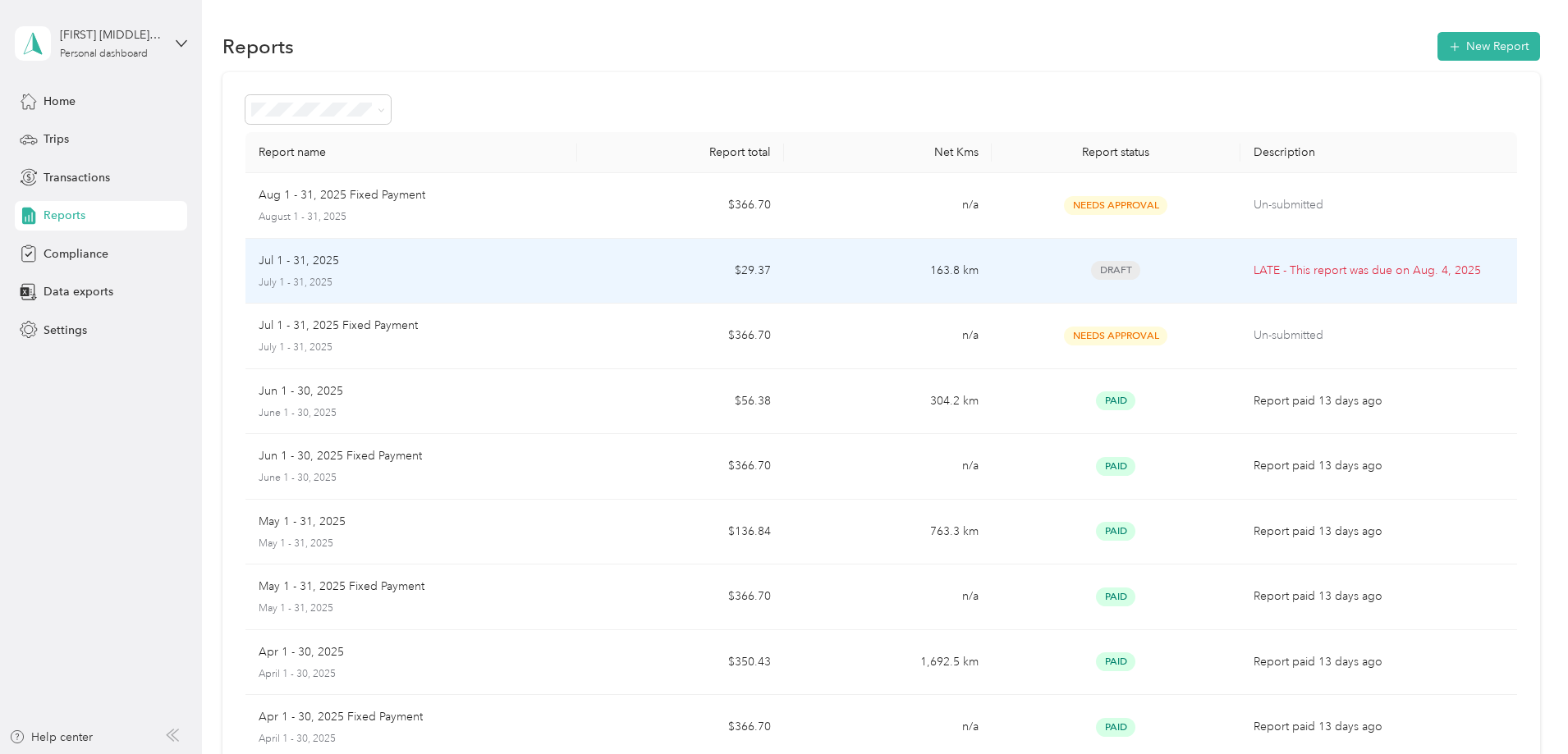 click on "Draft" at bounding box center [1116, 270] 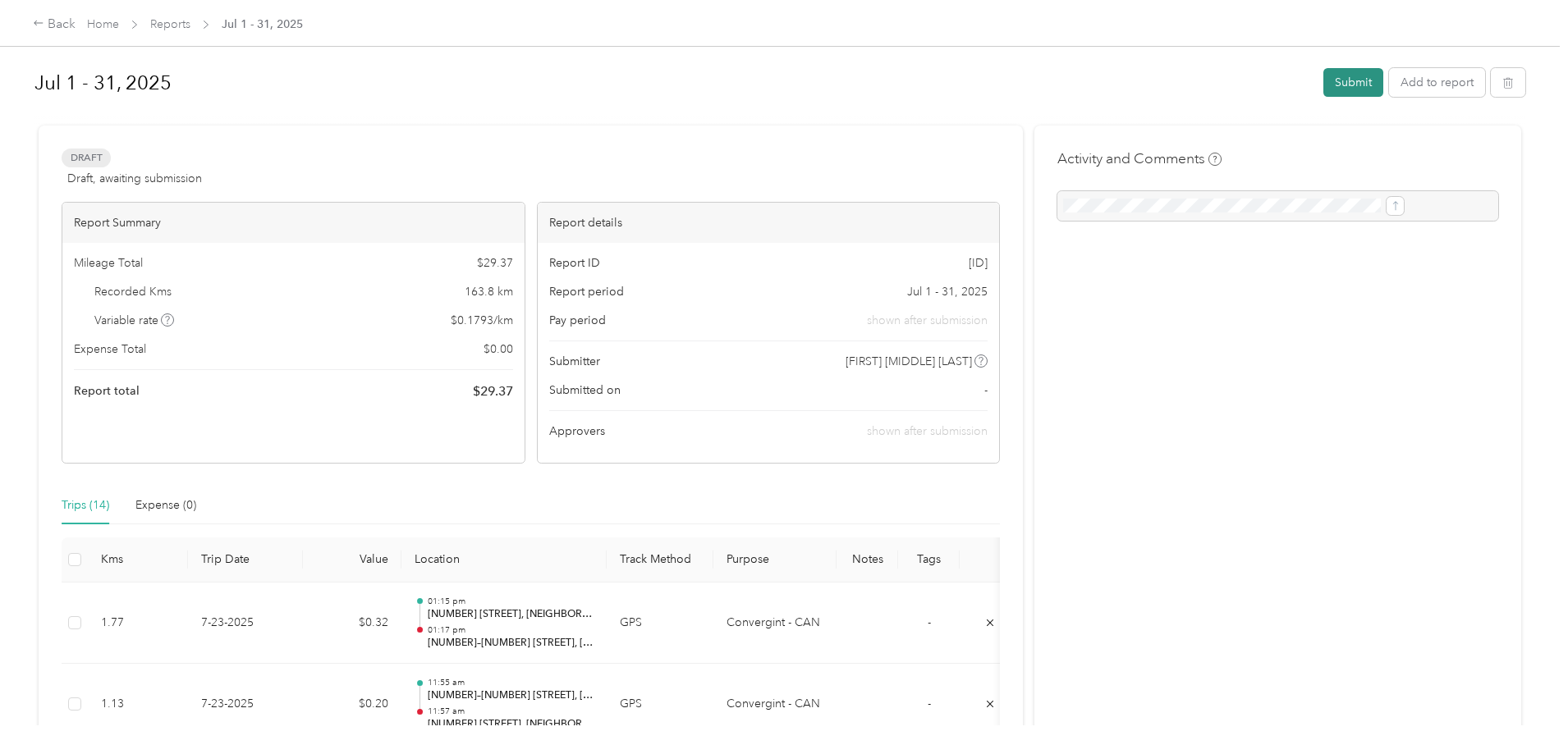 click on "Submit" at bounding box center [1353, 82] 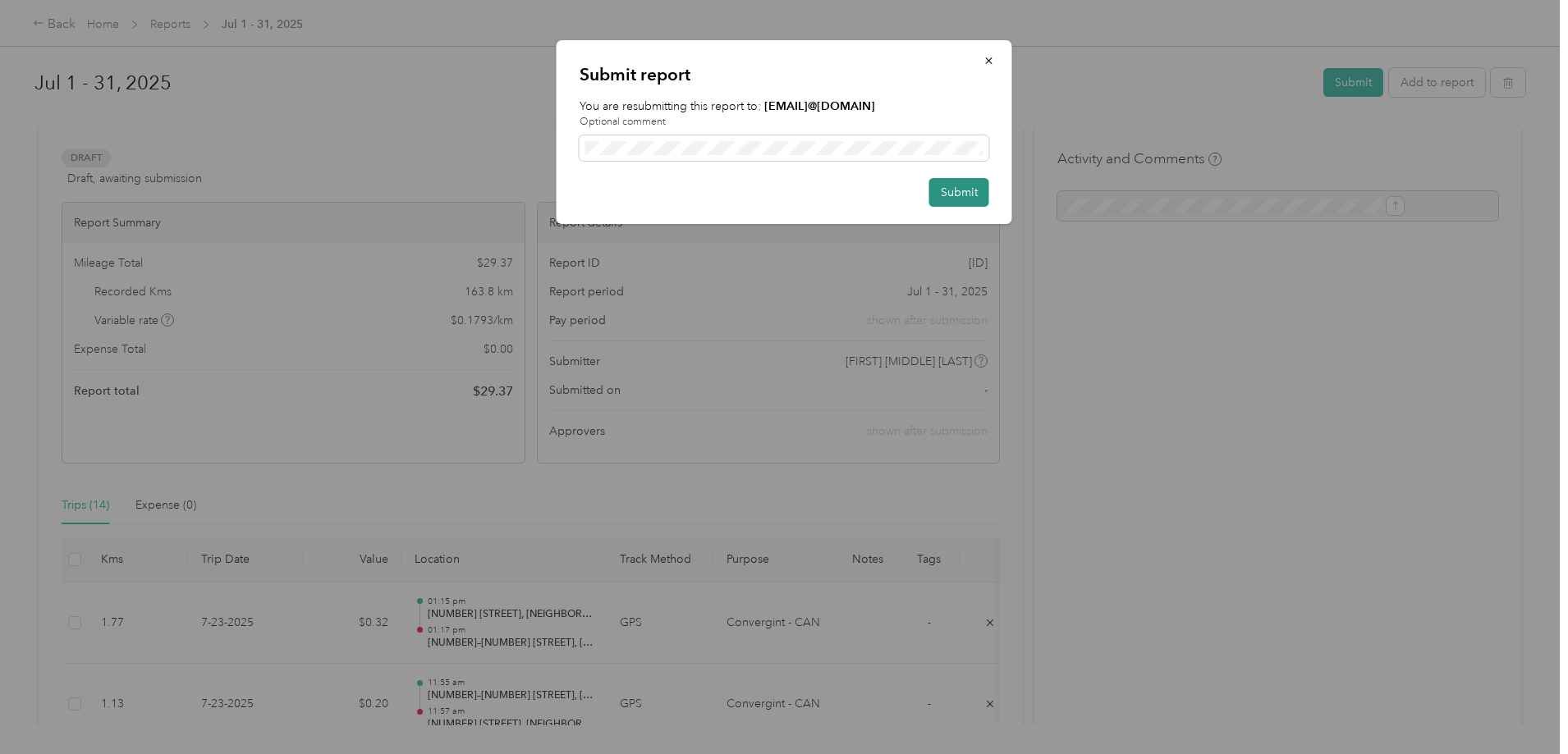 click on "Submit" at bounding box center (959, 192) 